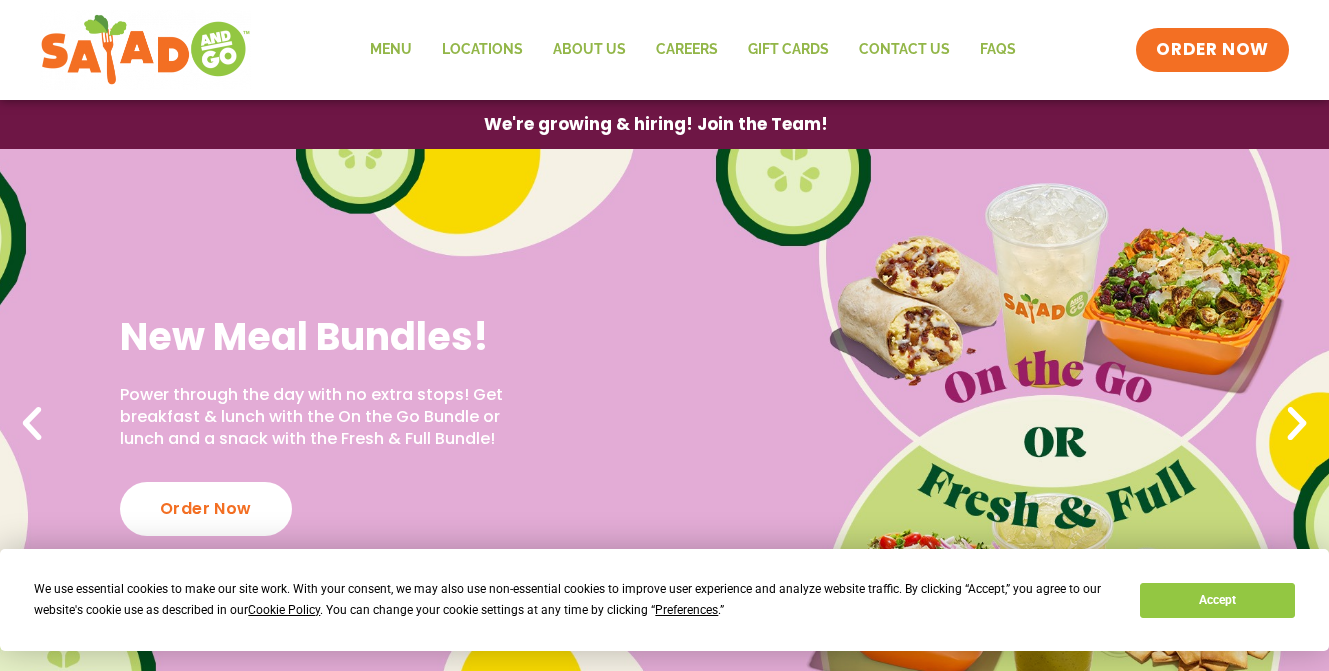 scroll, scrollTop: 0, scrollLeft: 0, axis: both 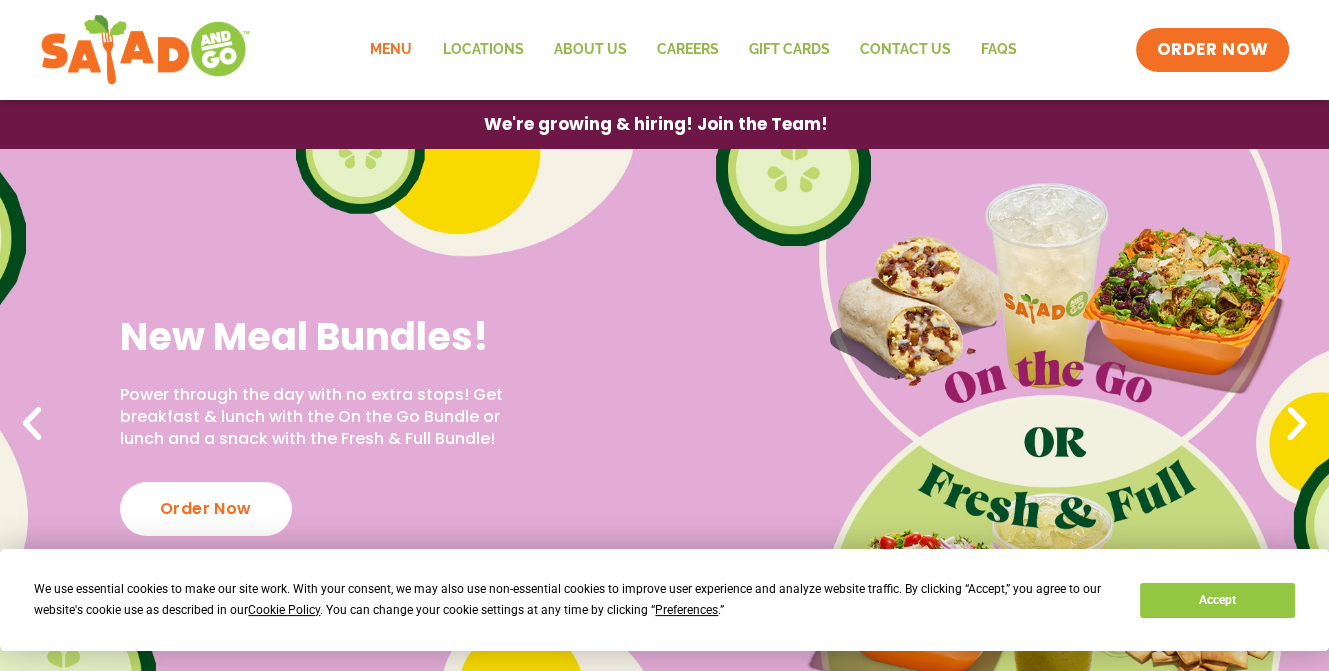 click on "Menu" 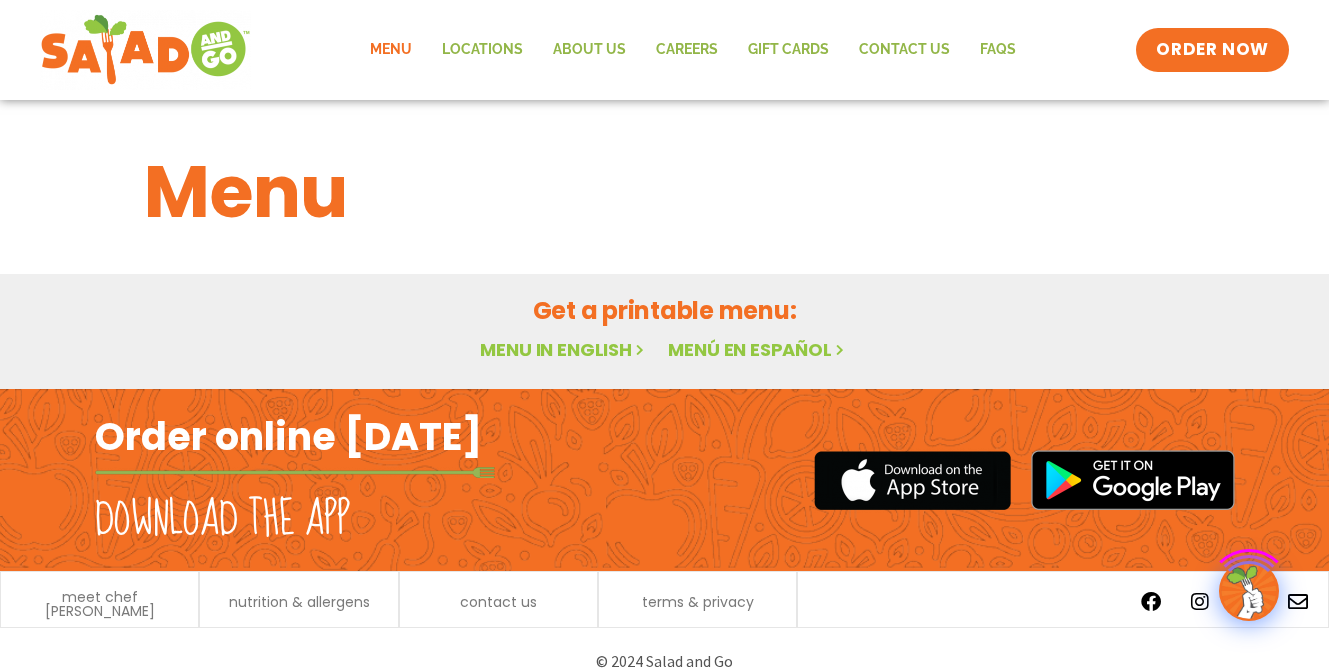 scroll, scrollTop: 0, scrollLeft: 0, axis: both 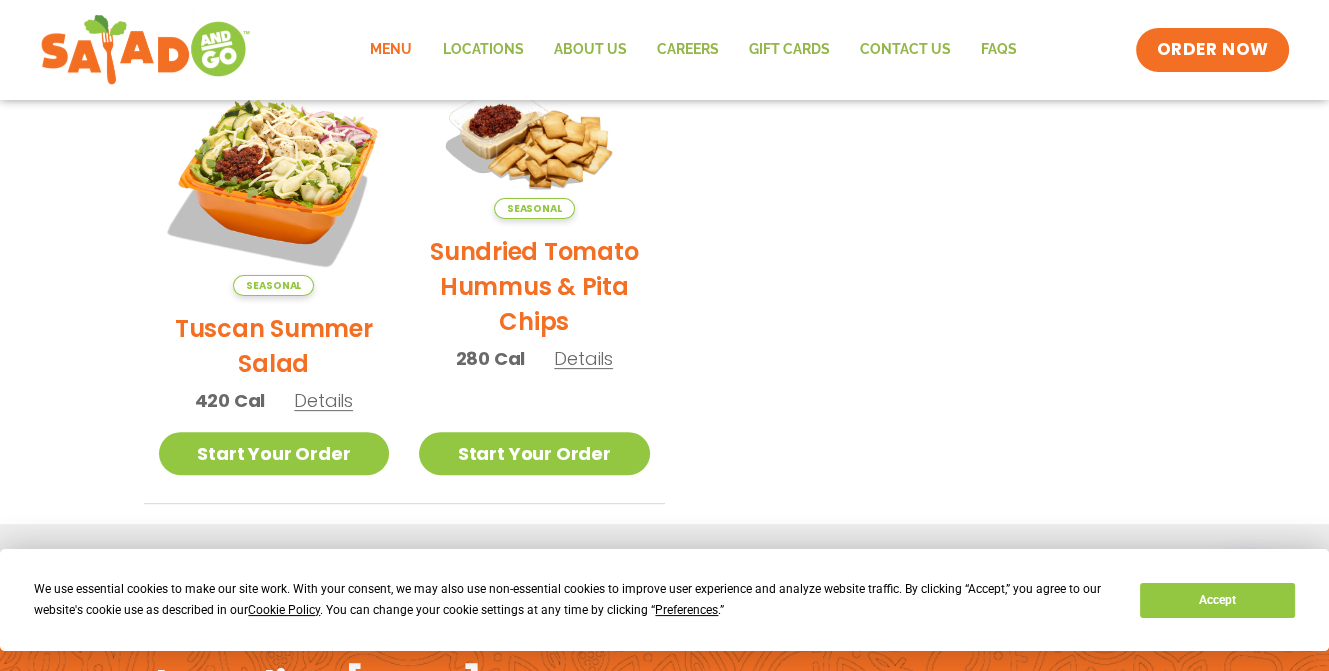click on "Details" at bounding box center (323, 400) 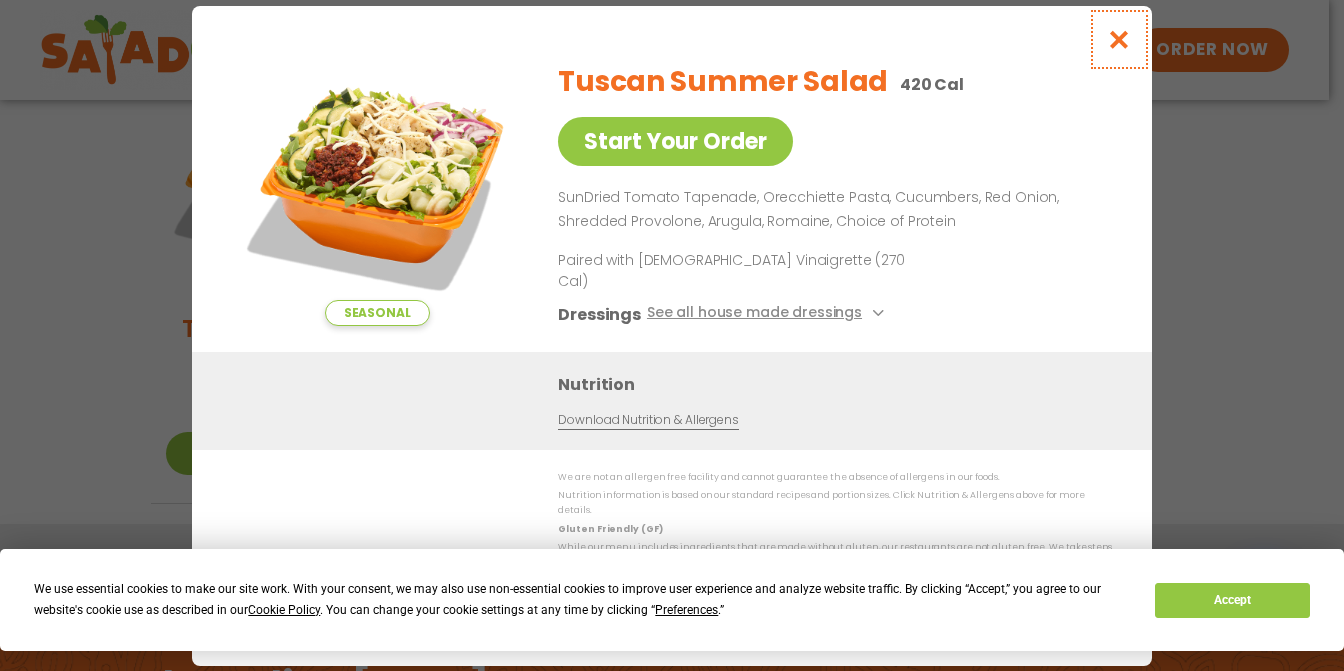 click at bounding box center (1119, 39) 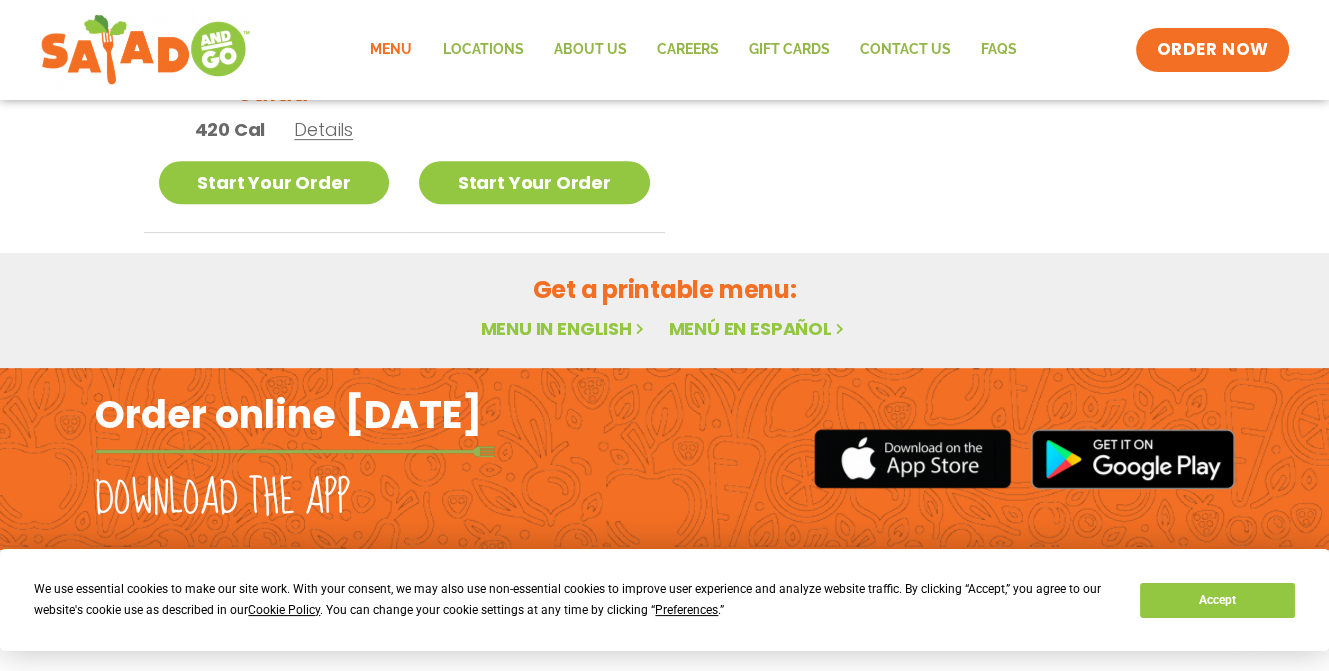 scroll, scrollTop: 772, scrollLeft: 0, axis: vertical 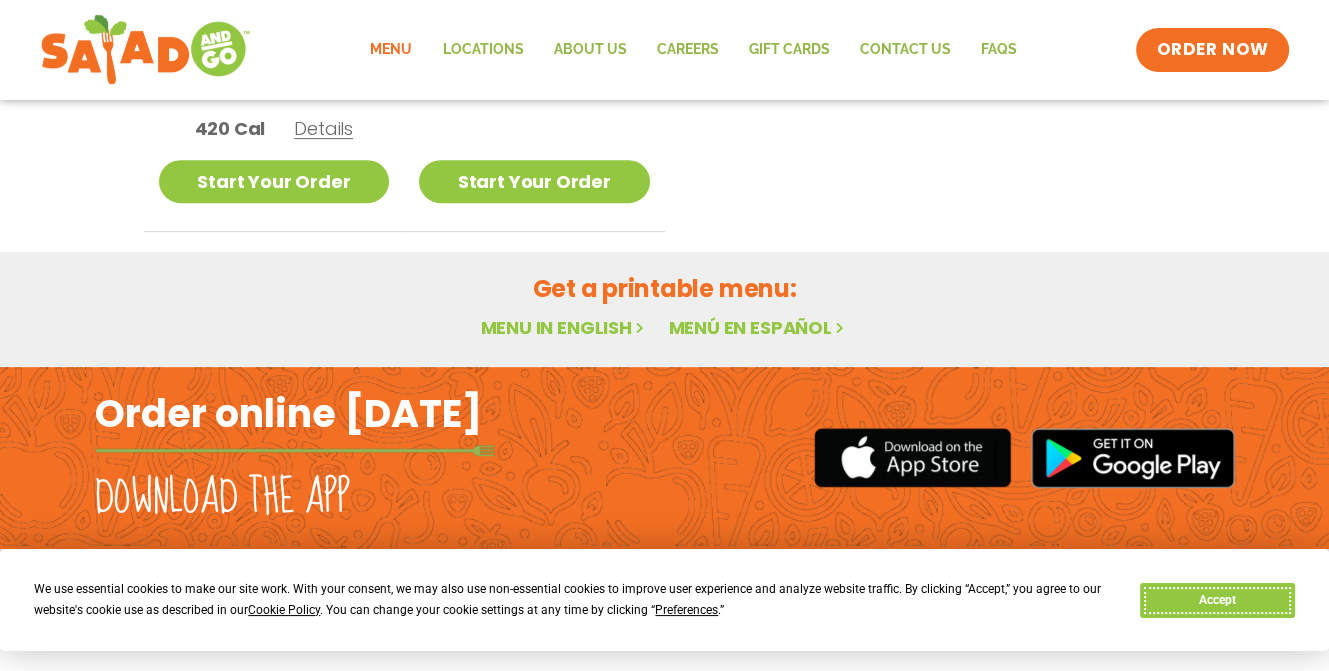 click on "Accept" at bounding box center [1217, 600] 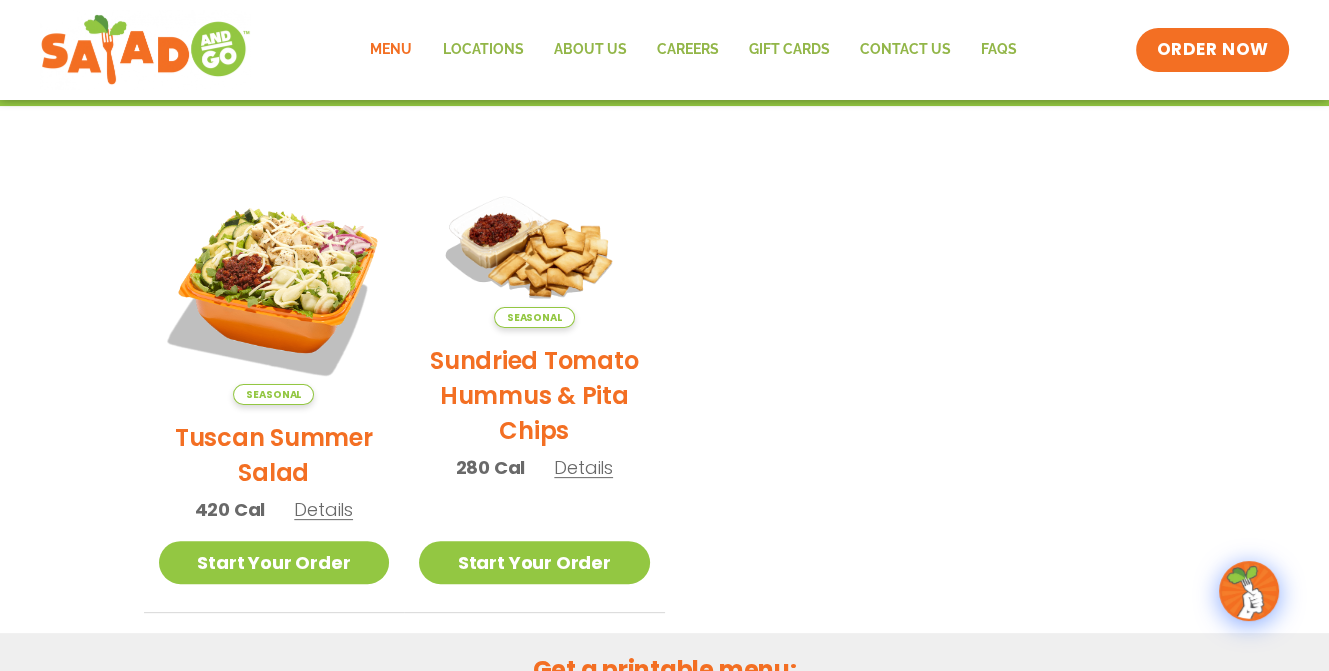 scroll, scrollTop: 372, scrollLeft: 0, axis: vertical 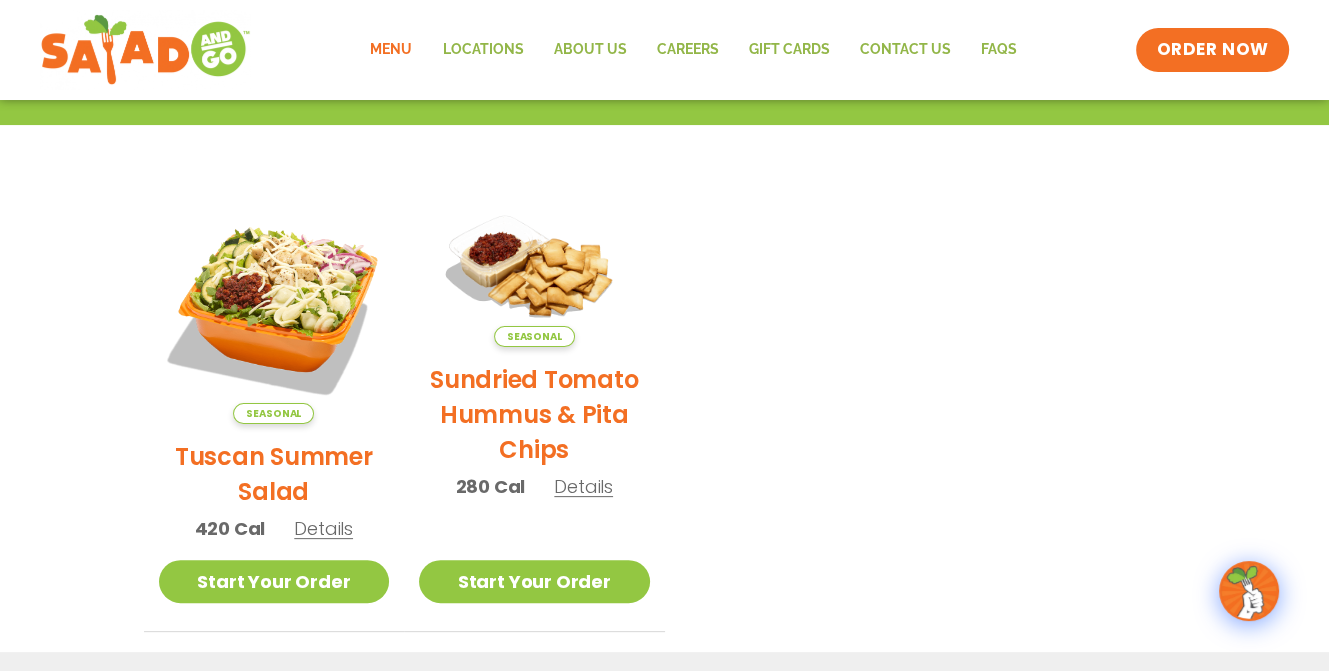 click on "Menu" 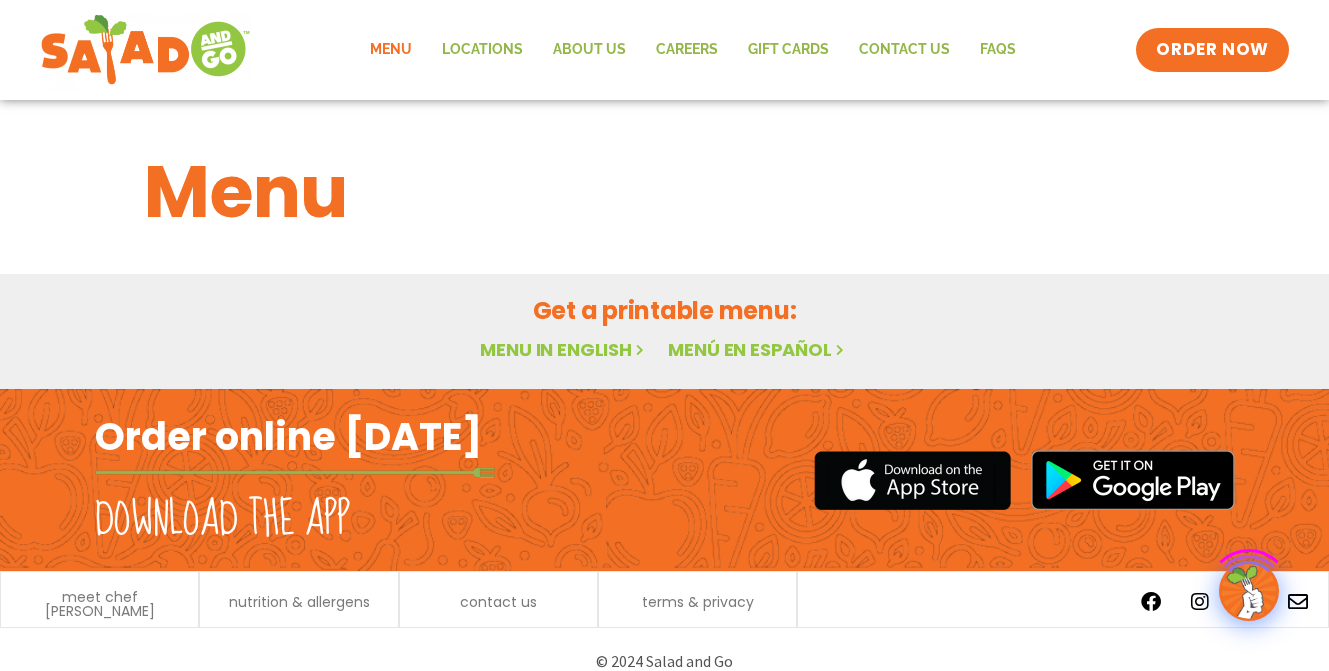 scroll, scrollTop: 0, scrollLeft: 0, axis: both 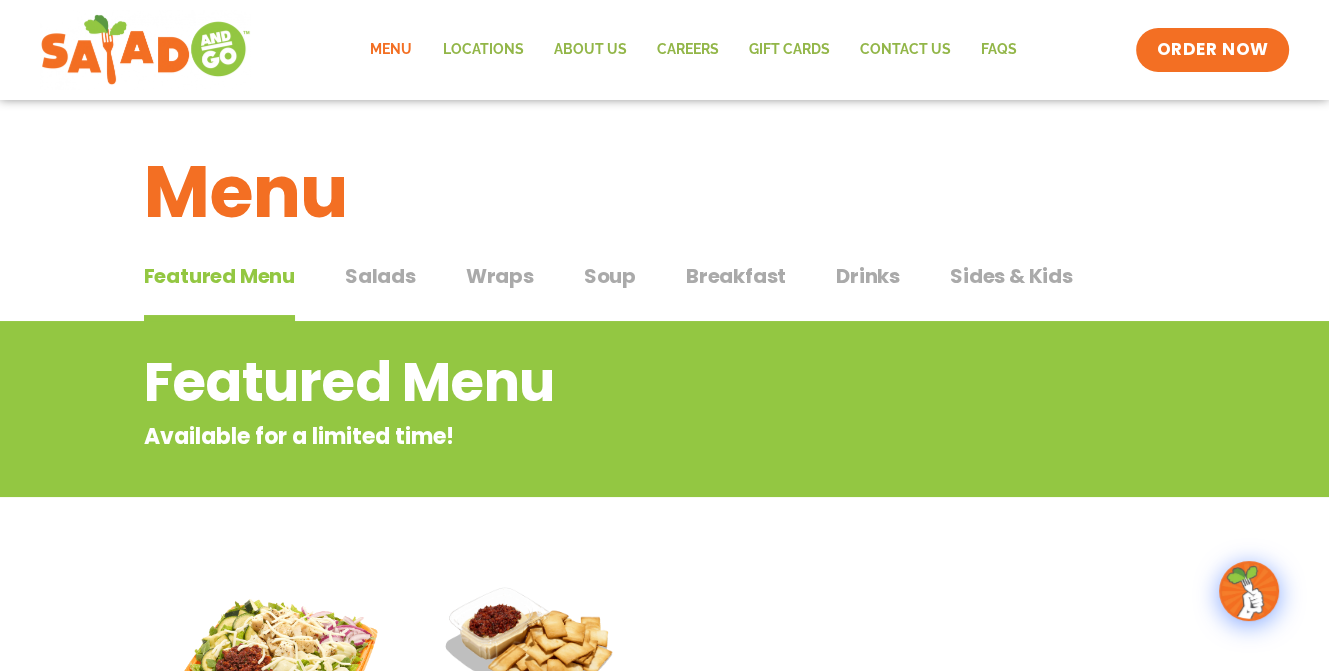 click on "Salads" at bounding box center [380, 276] 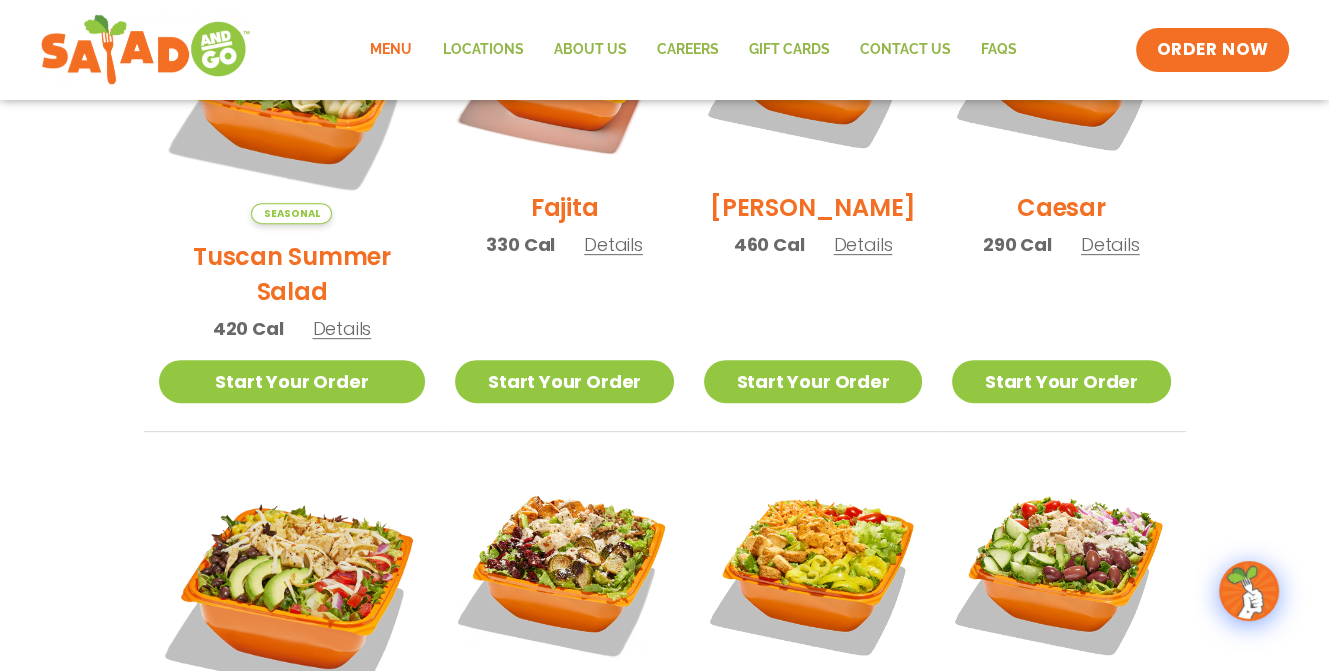 scroll, scrollTop: 900, scrollLeft: 0, axis: vertical 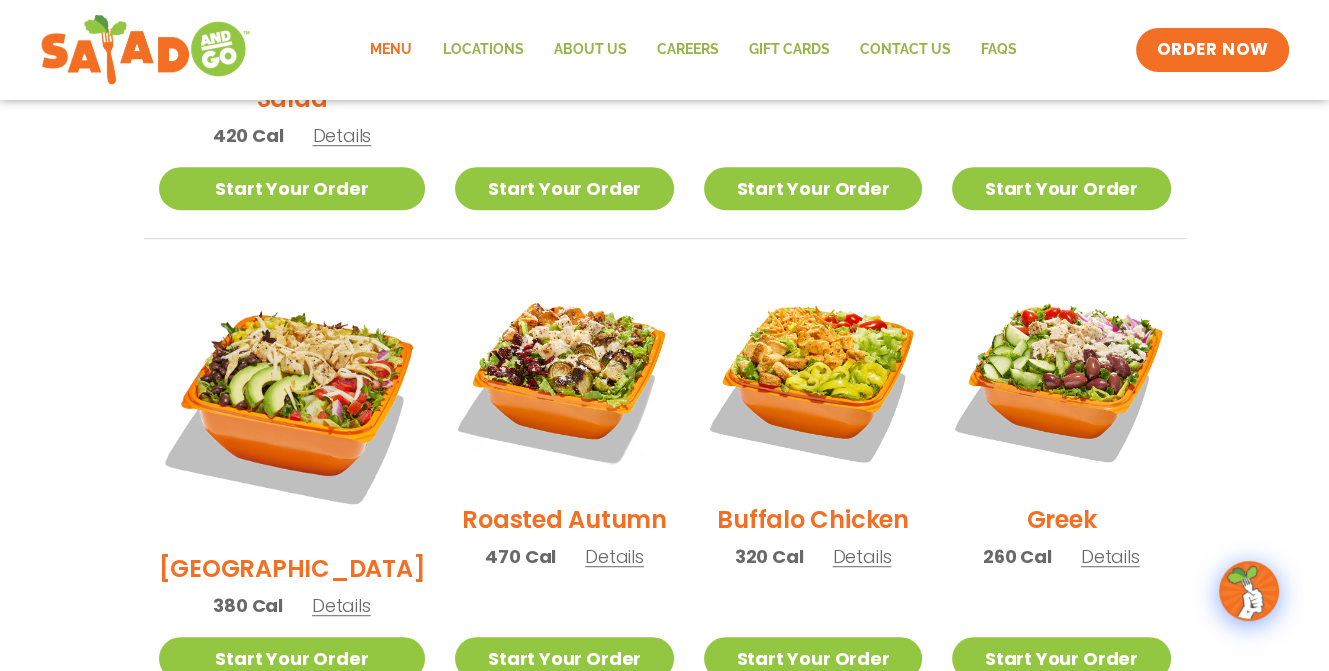 click on "Details" at bounding box center (614, 556) 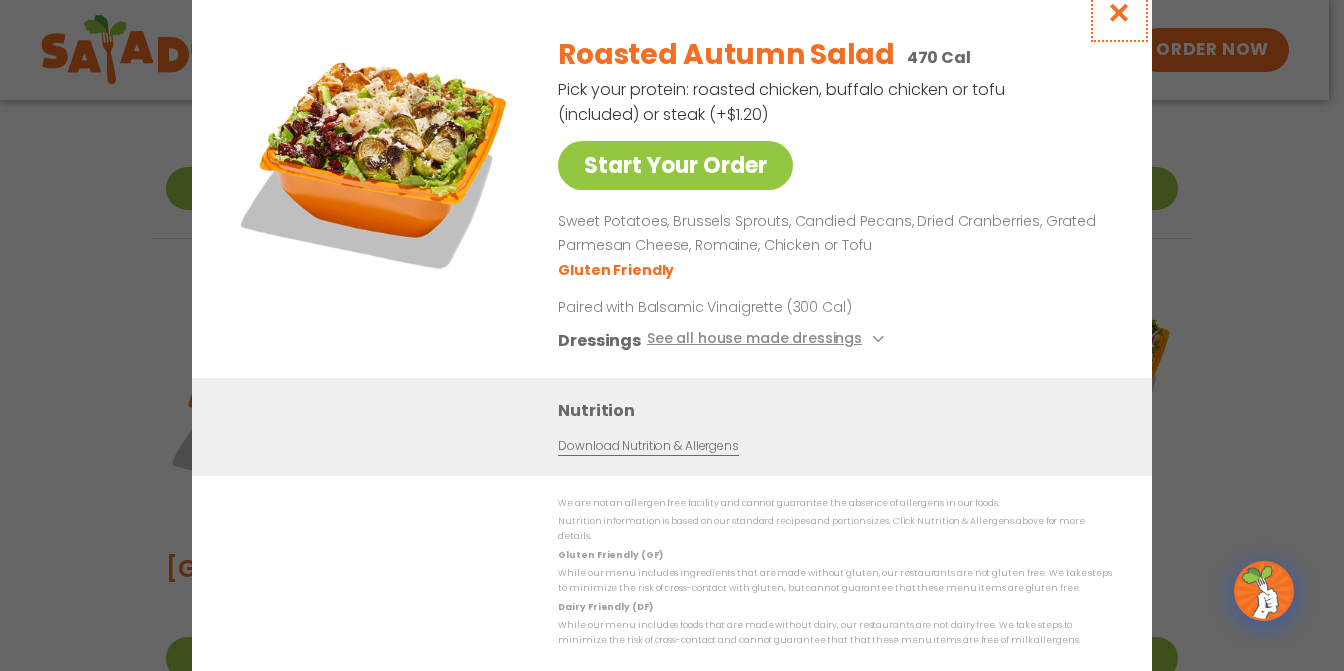 click at bounding box center [1119, 12] 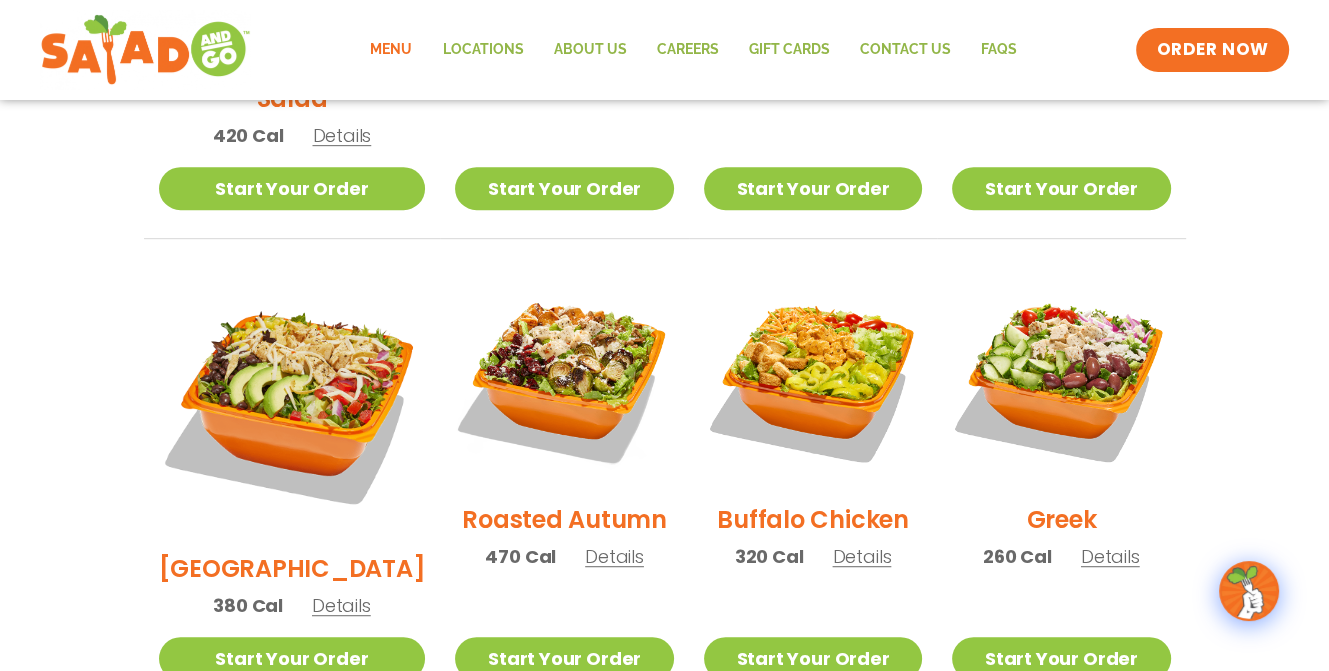 click on "Details" at bounding box center (341, 605) 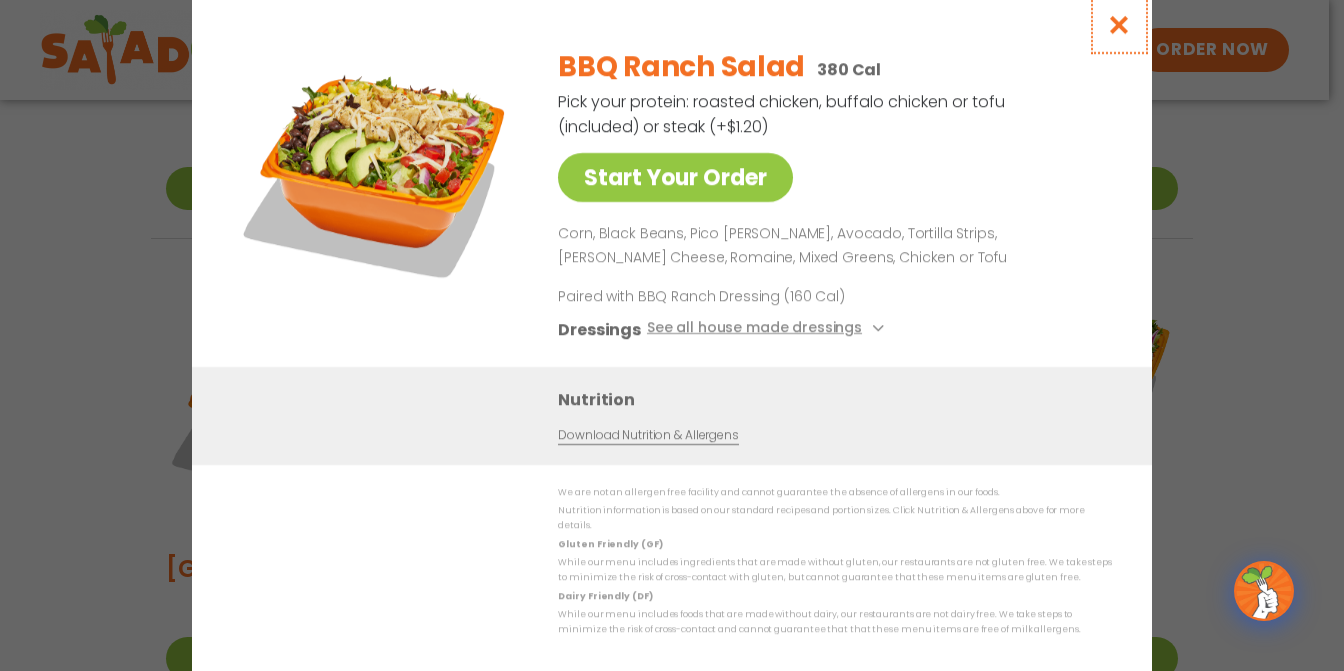 click at bounding box center [1119, 24] 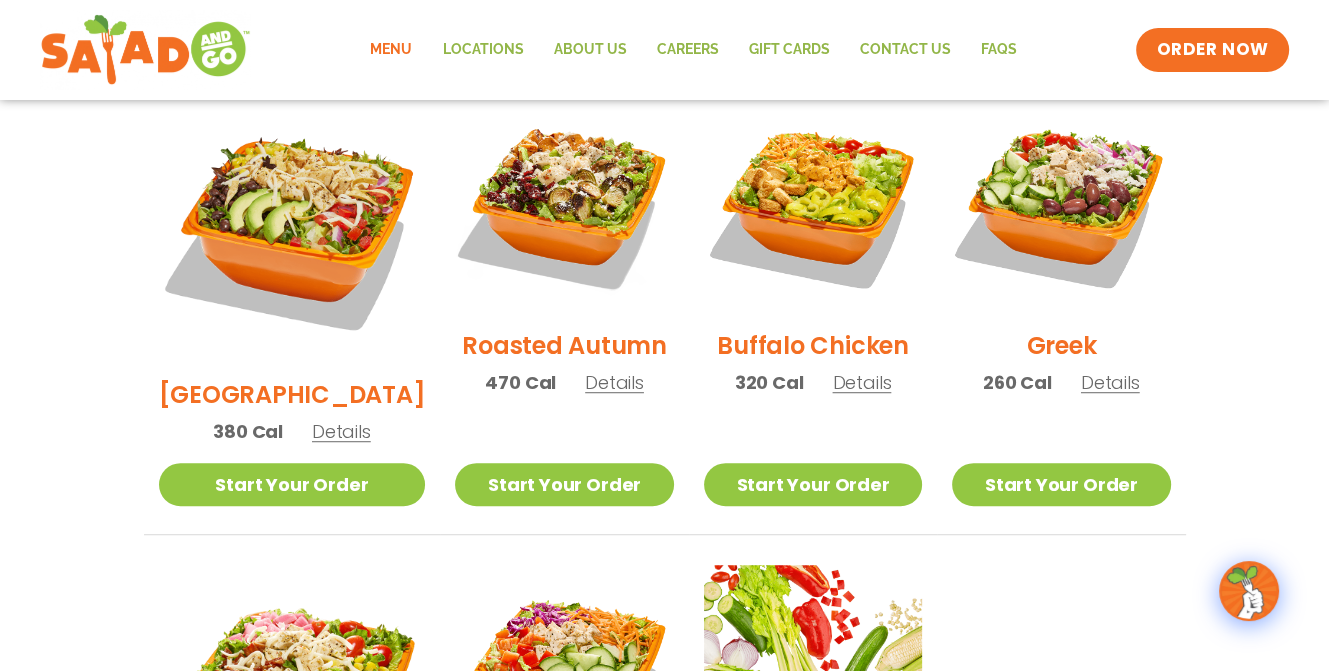 scroll, scrollTop: 1100, scrollLeft: 0, axis: vertical 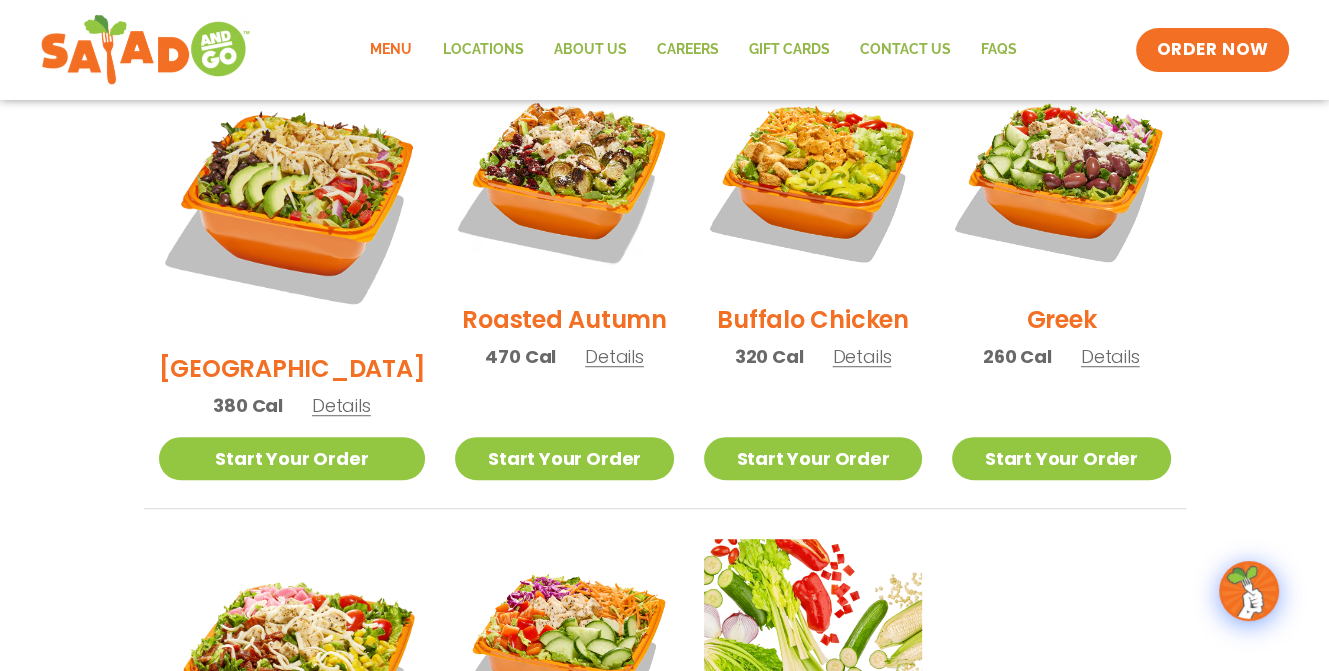 click on "Details" at bounding box center (861, 356) 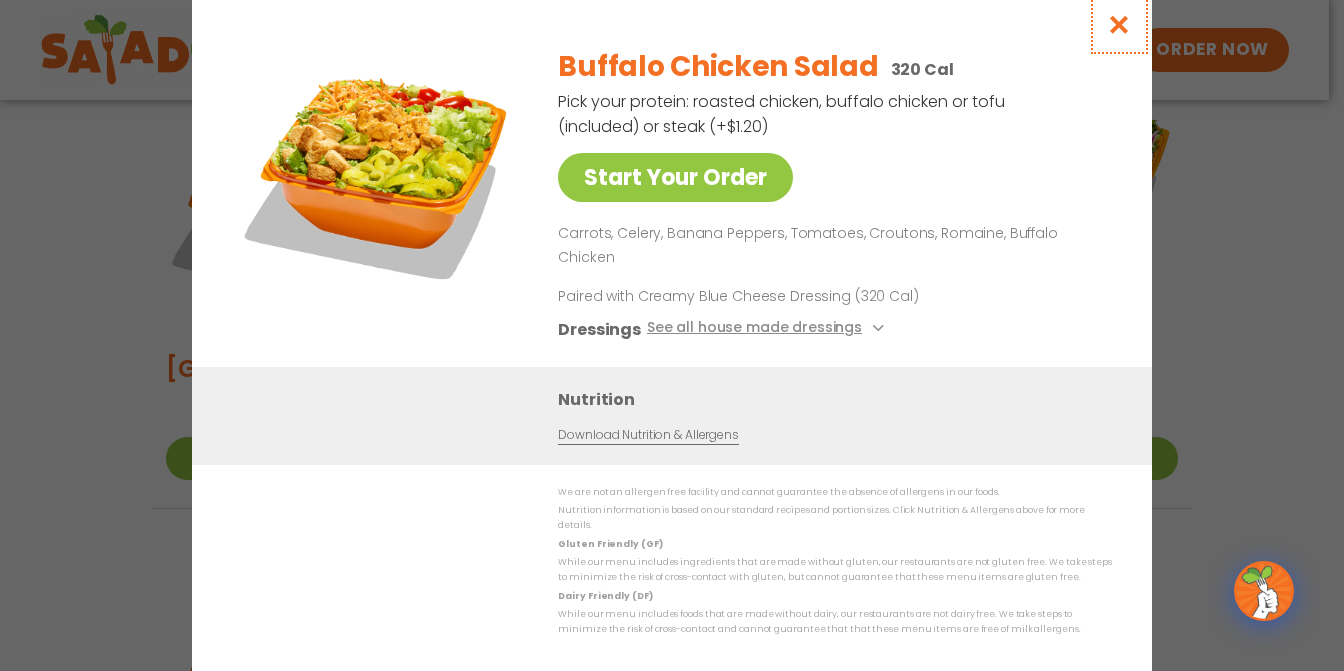 click at bounding box center (1119, 24) 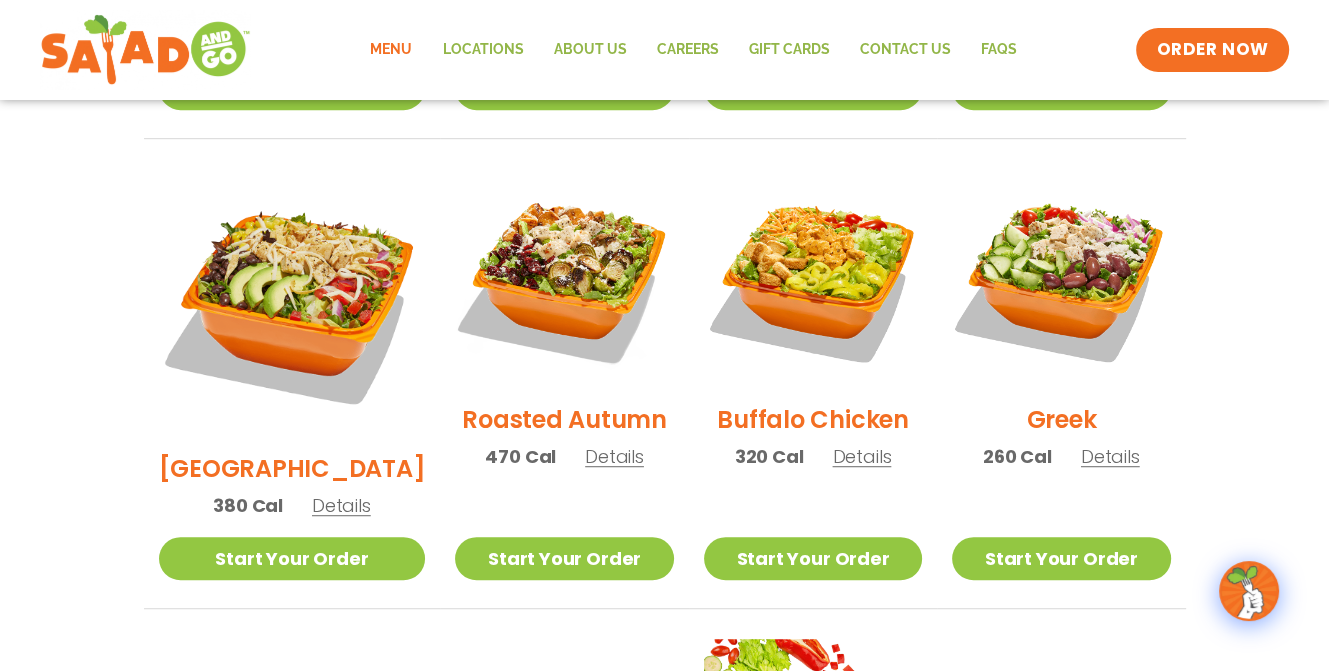 scroll, scrollTop: 800, scrollLeft: 0, axis: vertical 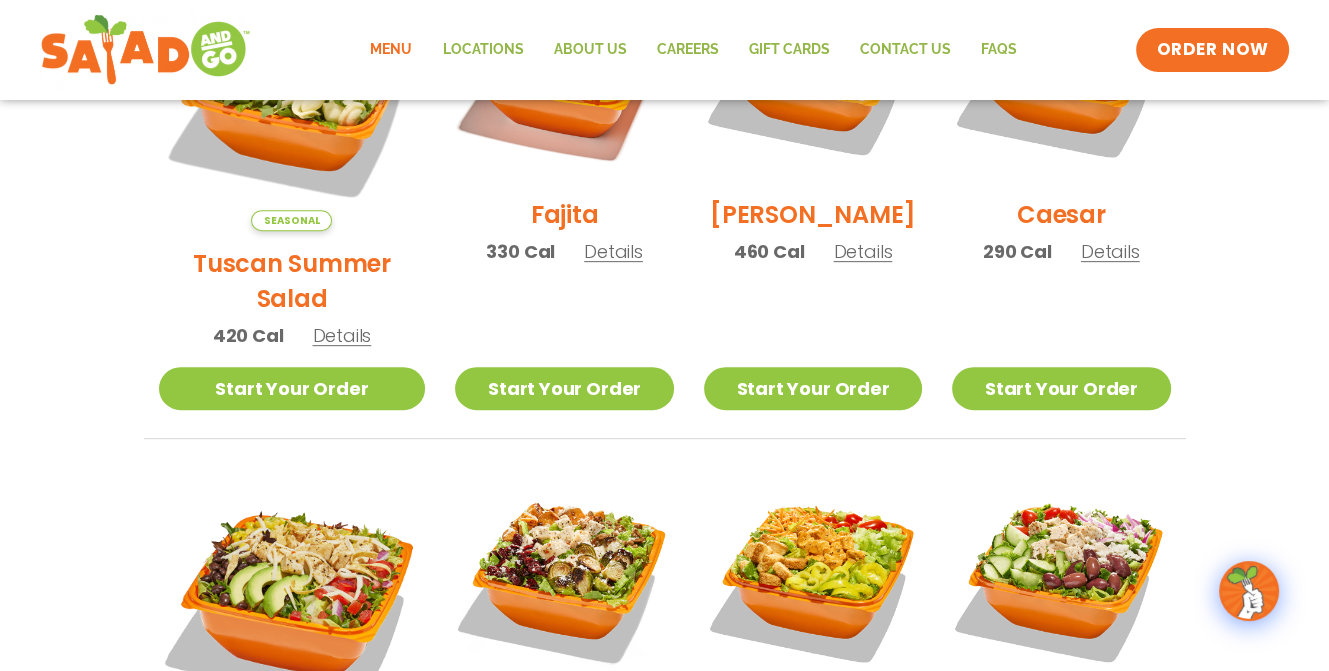 click on "Details" at bounding box center (341, 335) 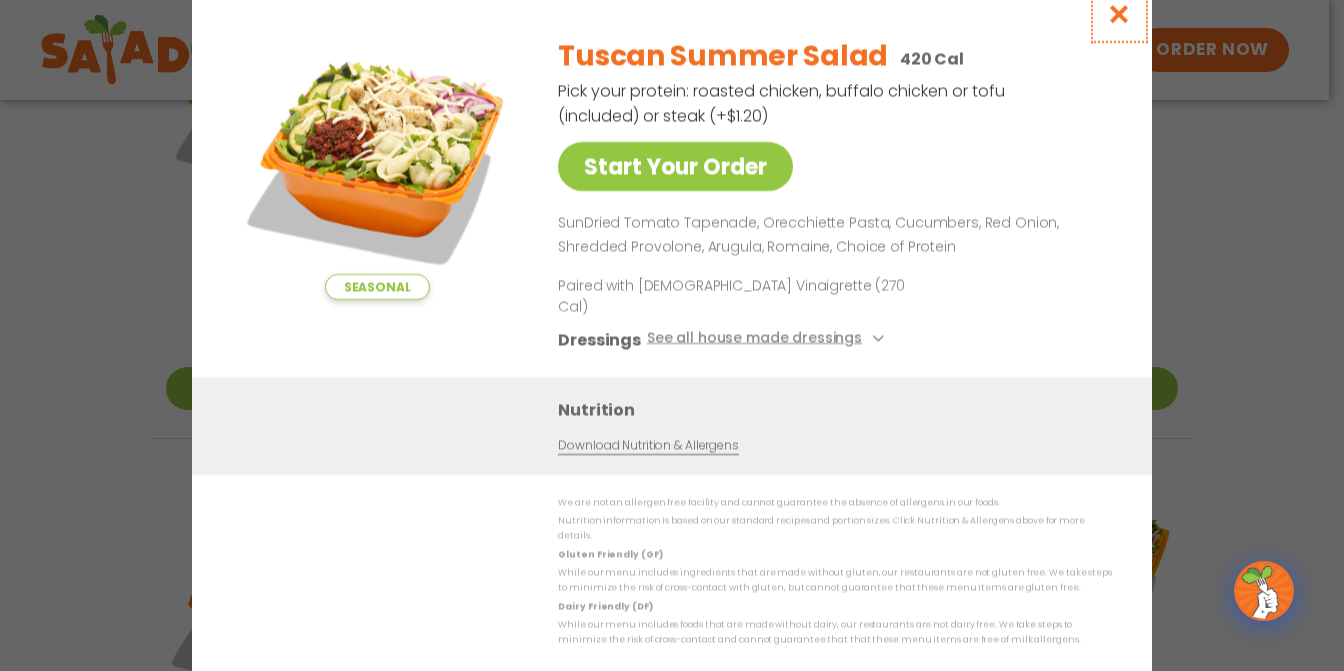 click at bounding box center [1119, 13] 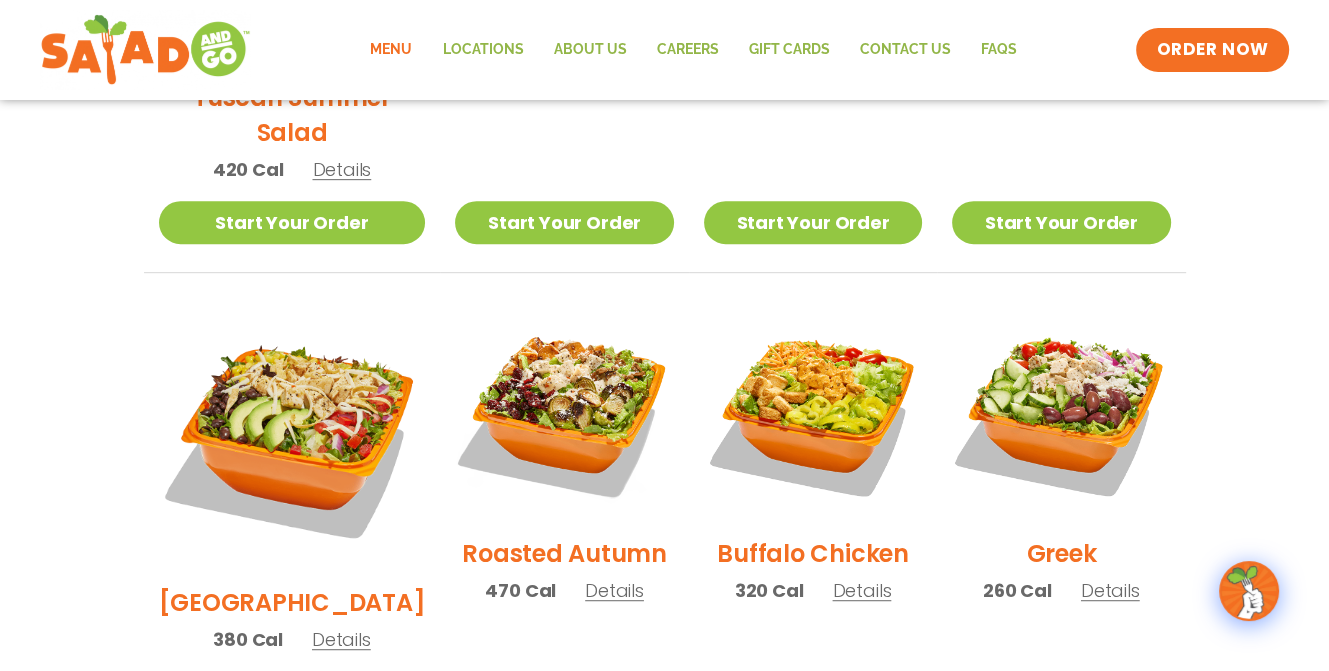 scroll, scrollTop: 1100, scrollLeft: 0, axis: vertical 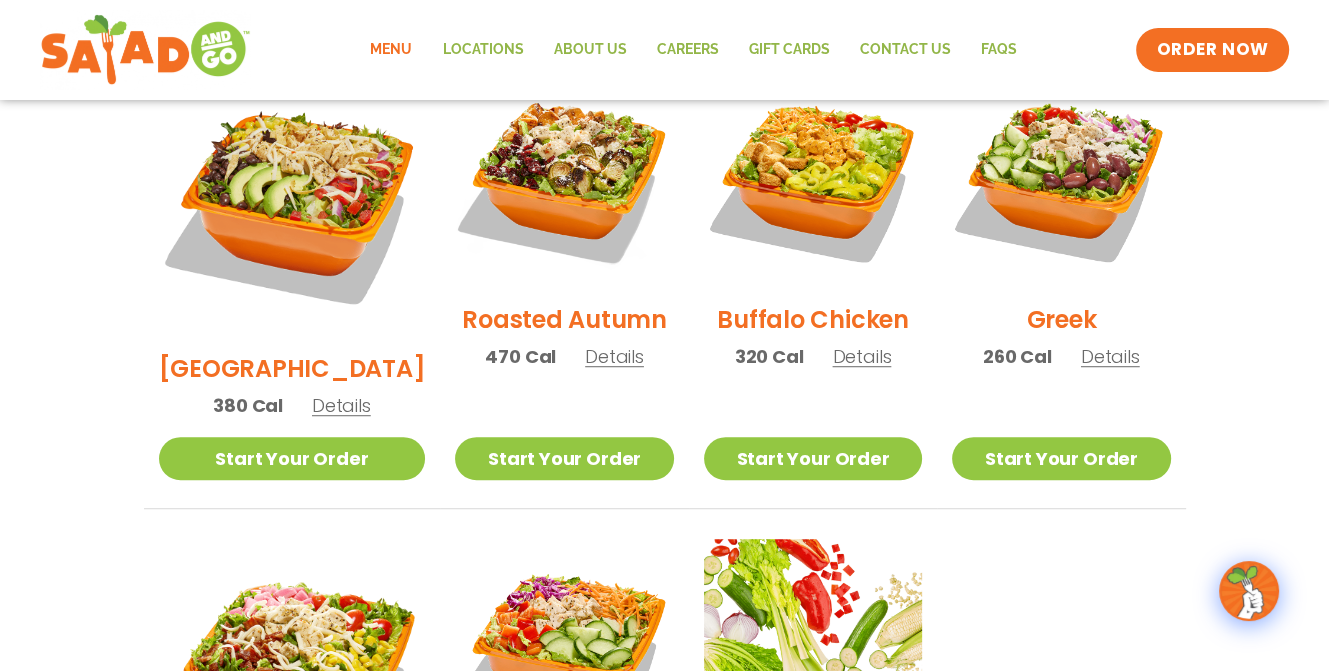 click on "Details" at bounding box center [614, 356] 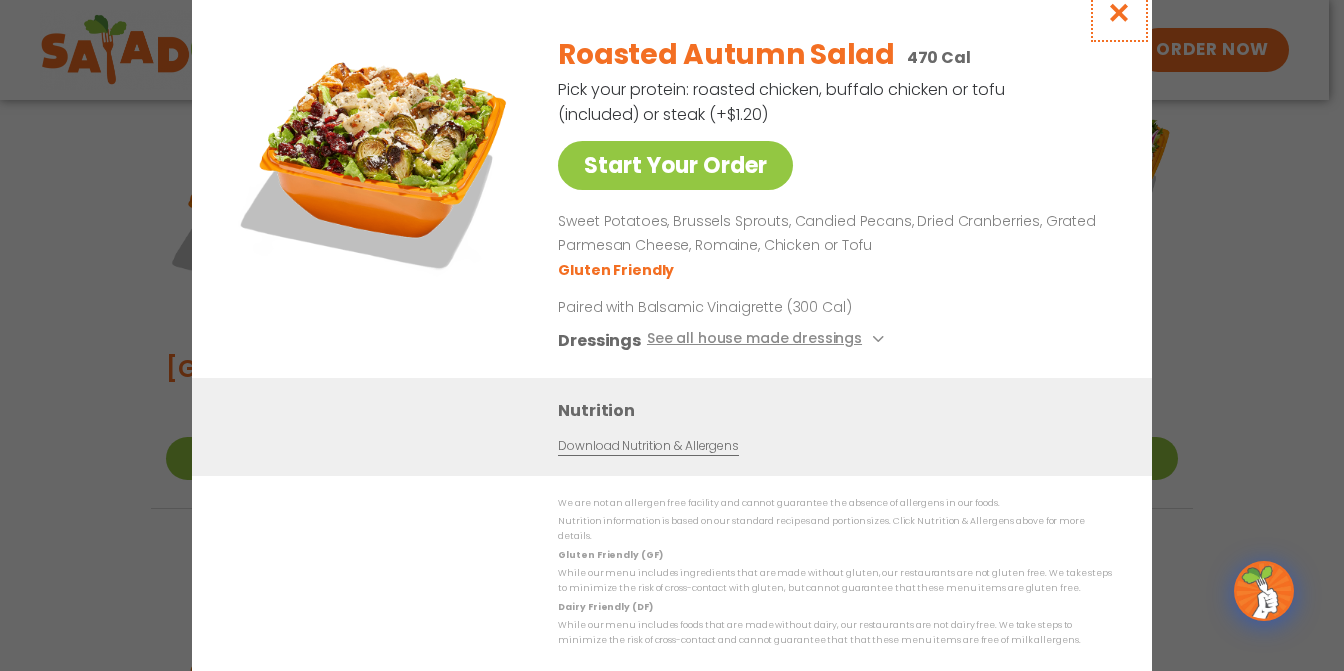 click at bounding box center (1119, 12) 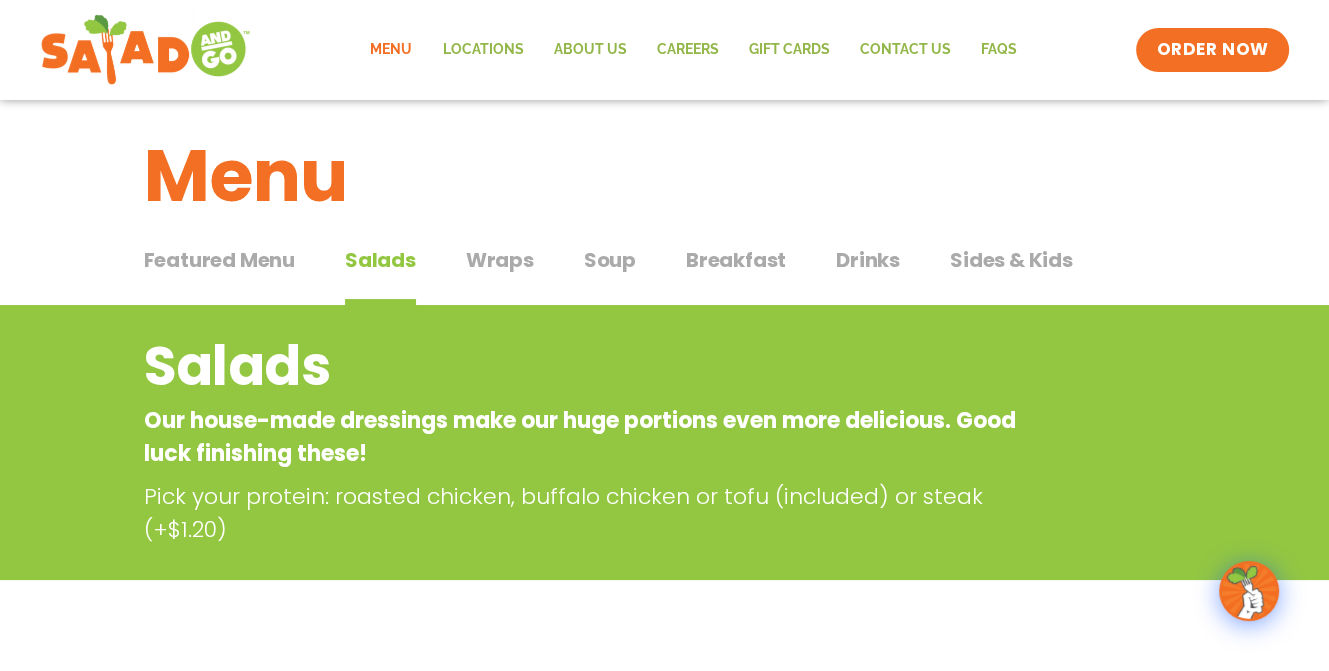 scroll, scrollTop: 0, scrollLeft: 0, axis: both 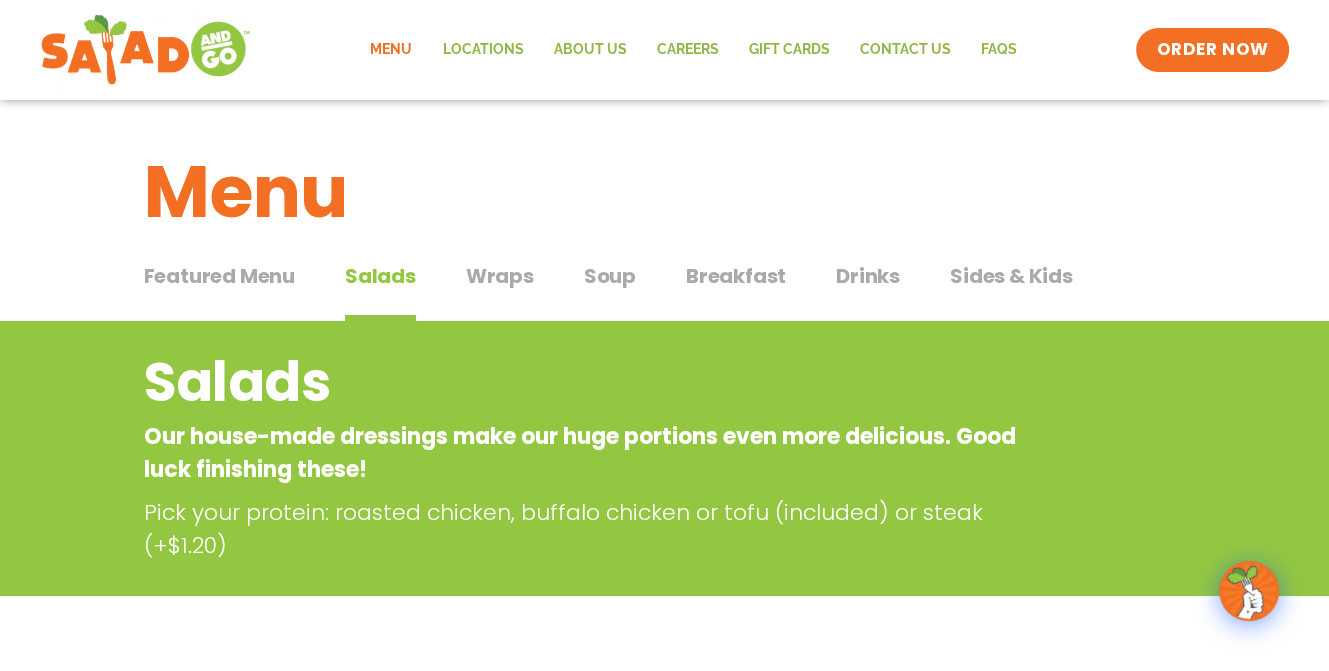 click on "Drinks" at bounding box center (868, 276) 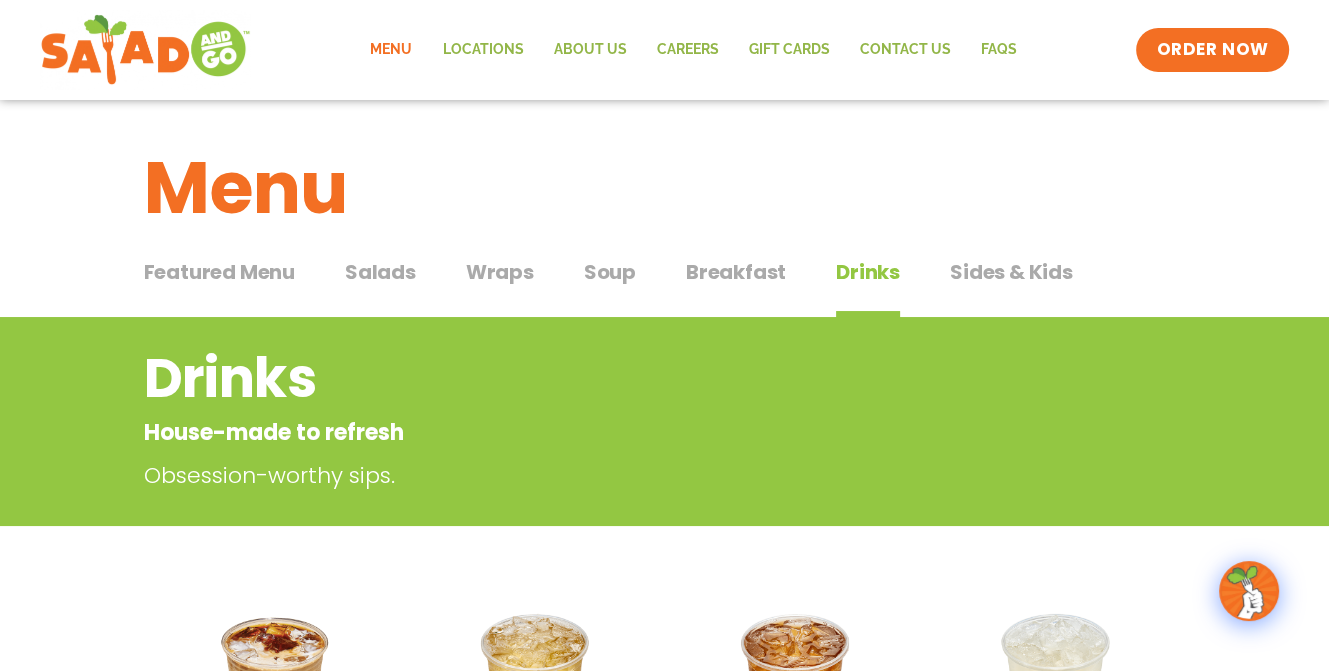 scroll, scrollTop: 0, scrollLeft: 0, axis: both 